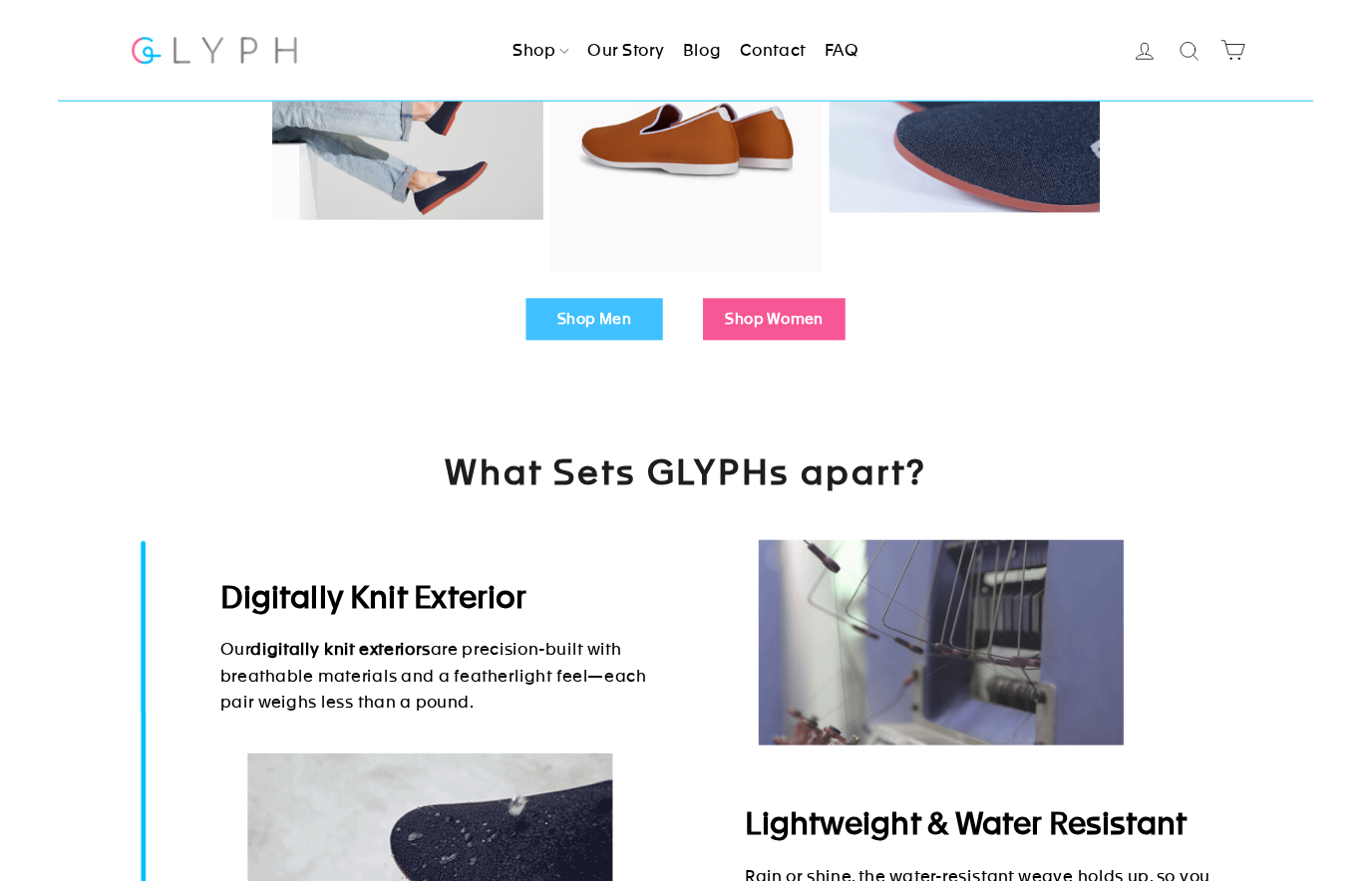 scroll, scrollTop: 728, scrollLeft: 0, axis: vertical 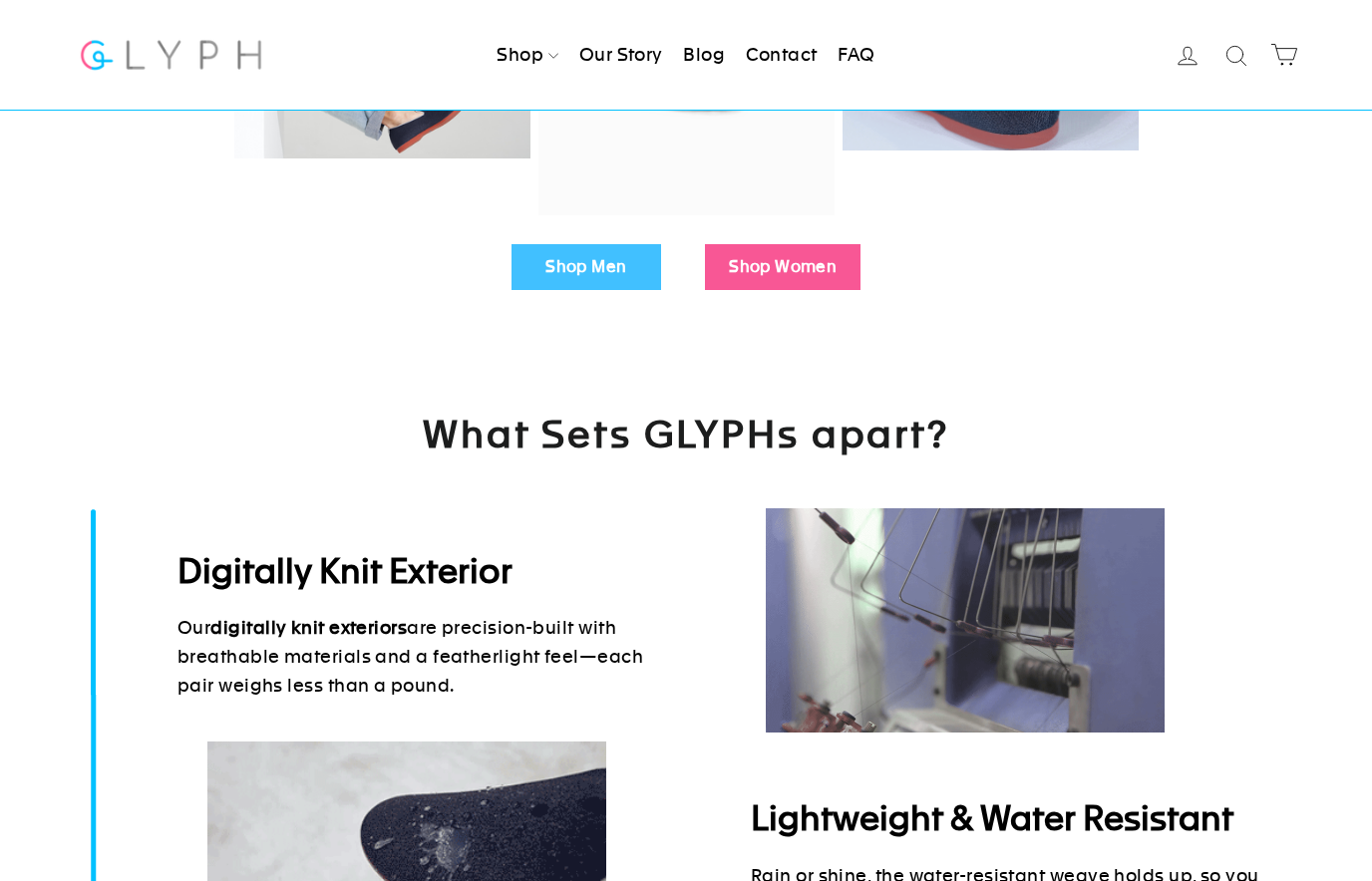 click on "Shop Men
Shop Women" at bounding box center [686, 267] 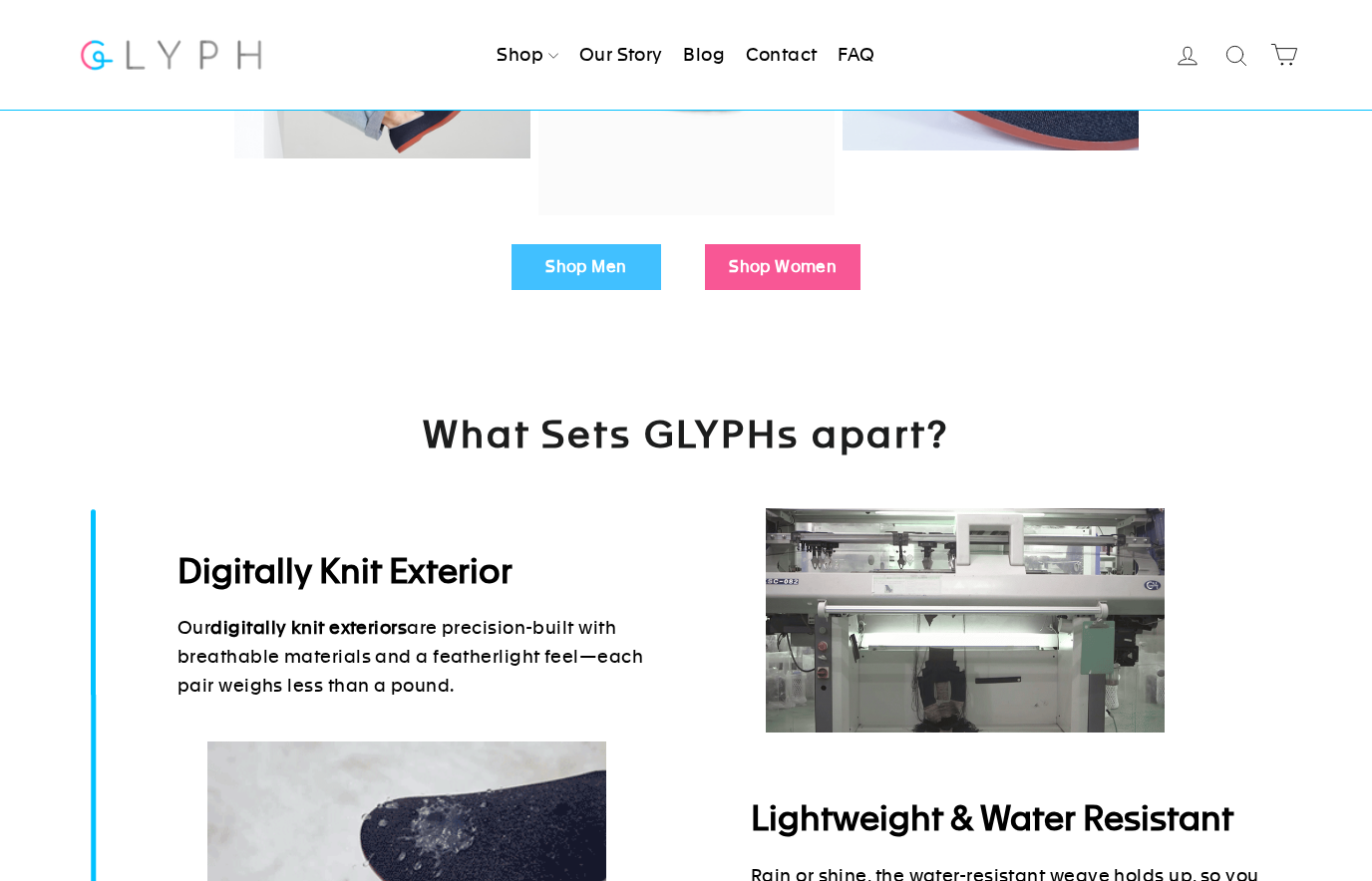 click on "Shop Men" at bounding box center [586, 267] 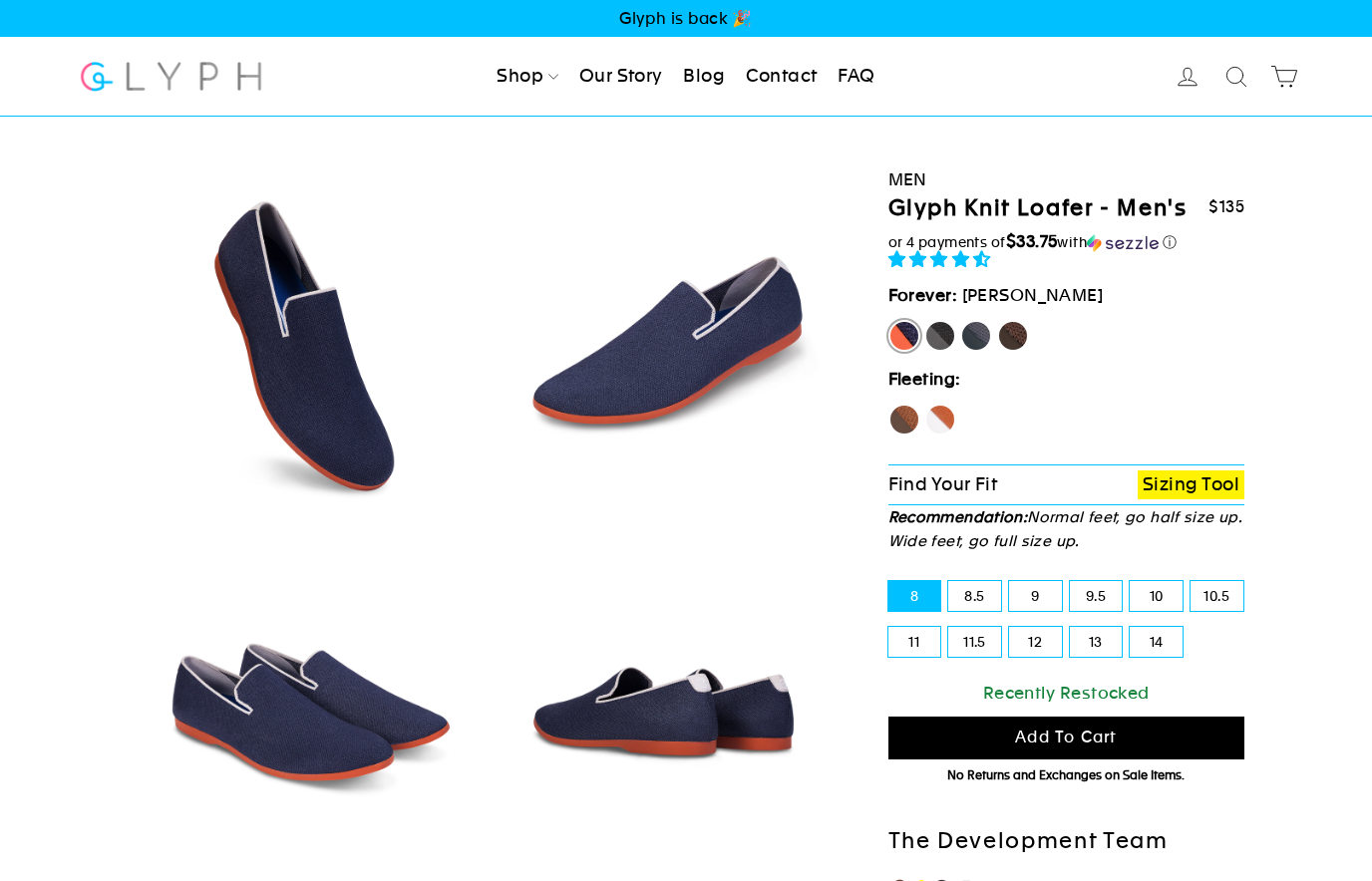 scroll, scrollTop: 0, scrollLeft: 0, axis: both 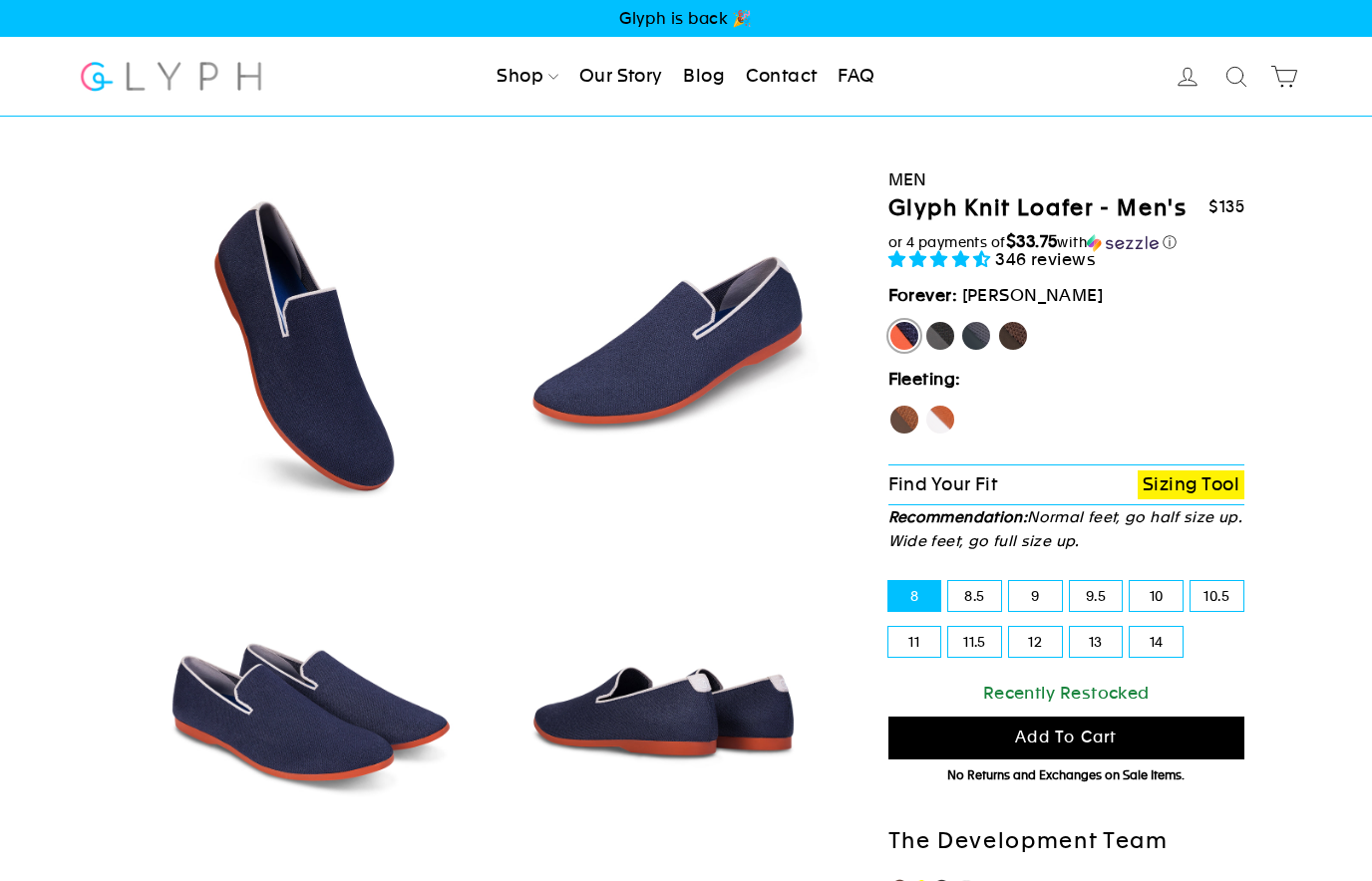 click on "Fleeting:" at bounding box center (924, 379) 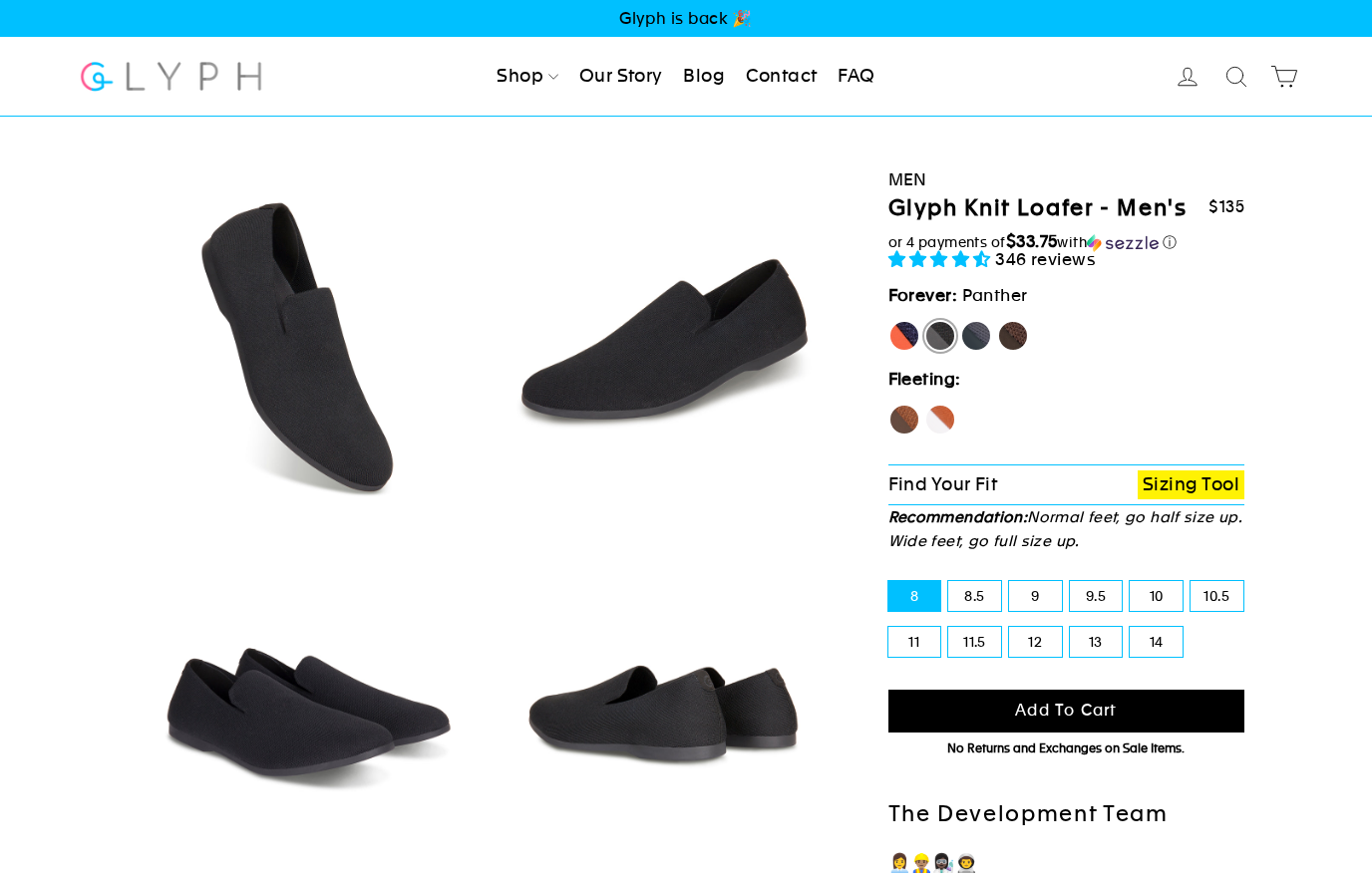 click on "Rhino" at bounding box center [976, 336] 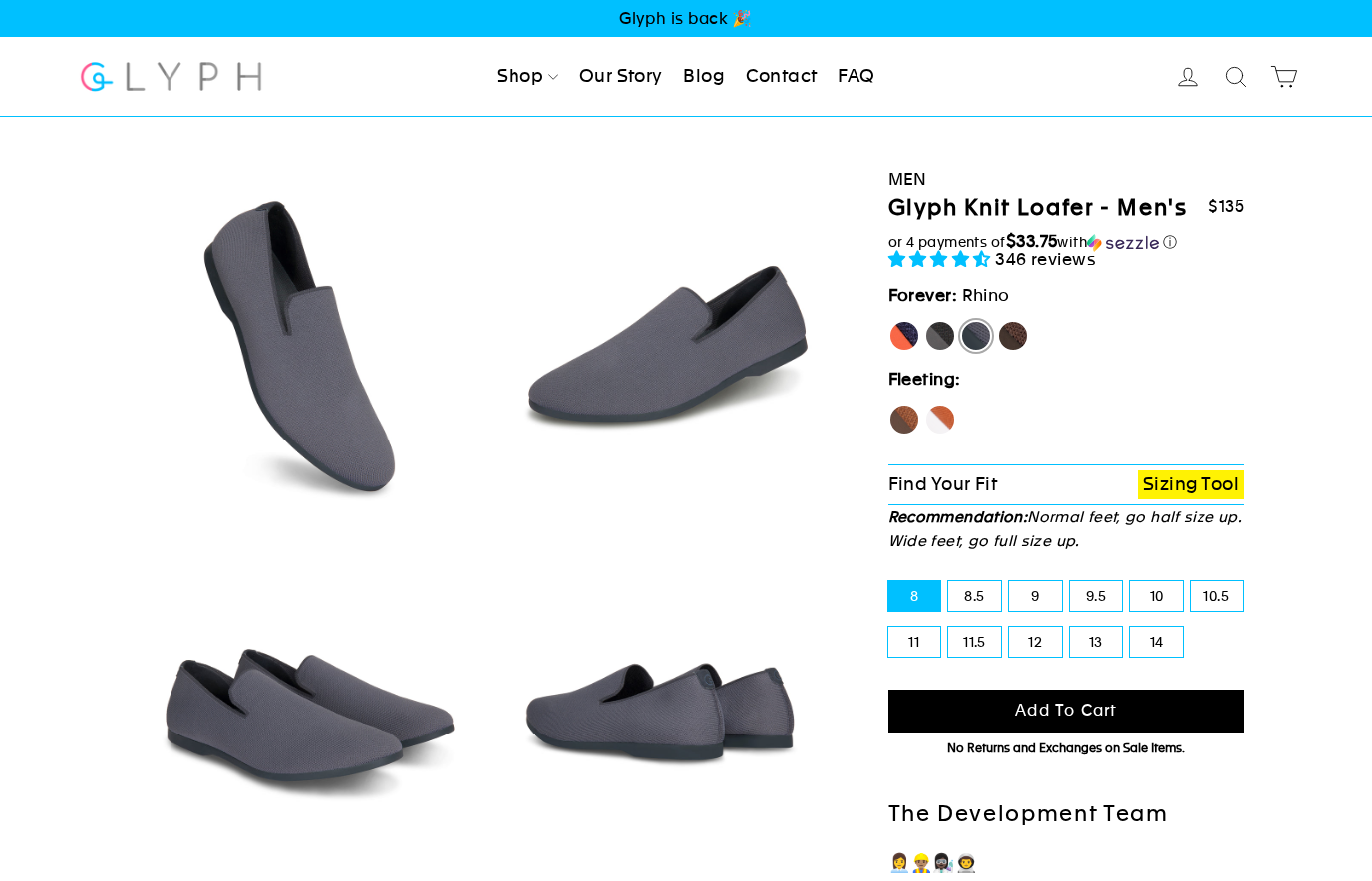 click on "Mustang" at bounding box center (1013, 336) 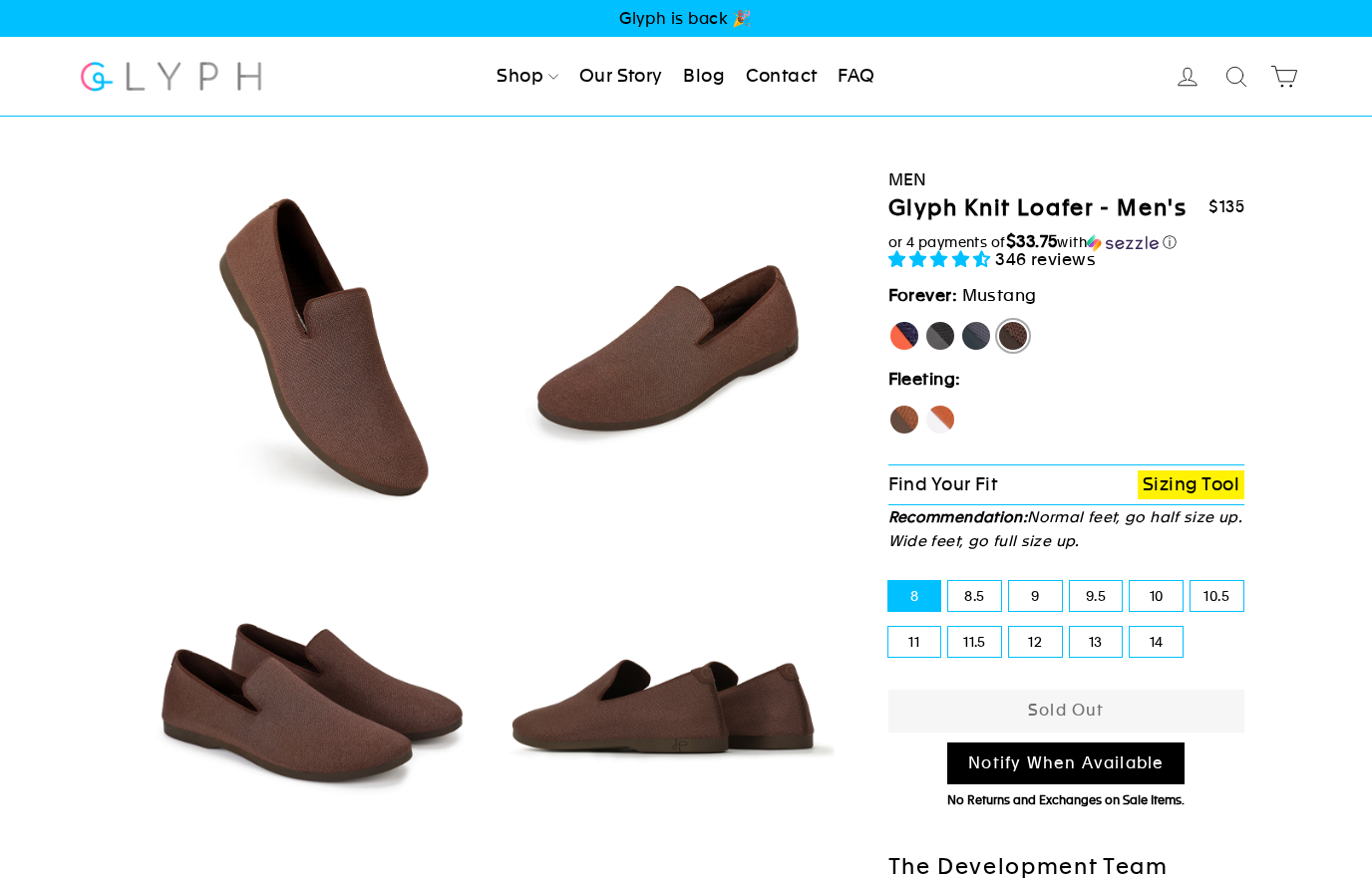 click on "Hawk" at bounding box center (904, 420) 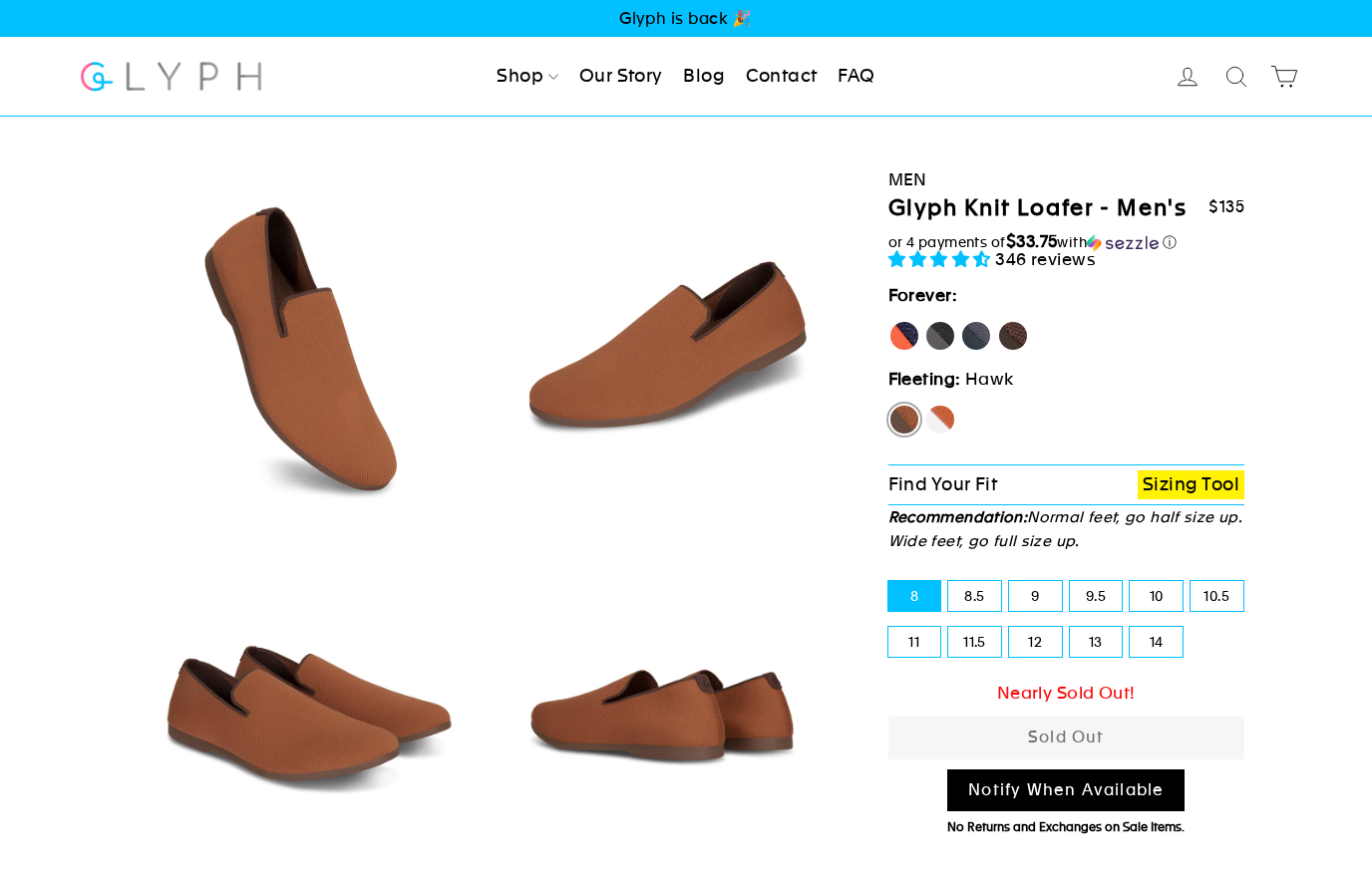 click on "Fox" at bounding box center (940, 424) 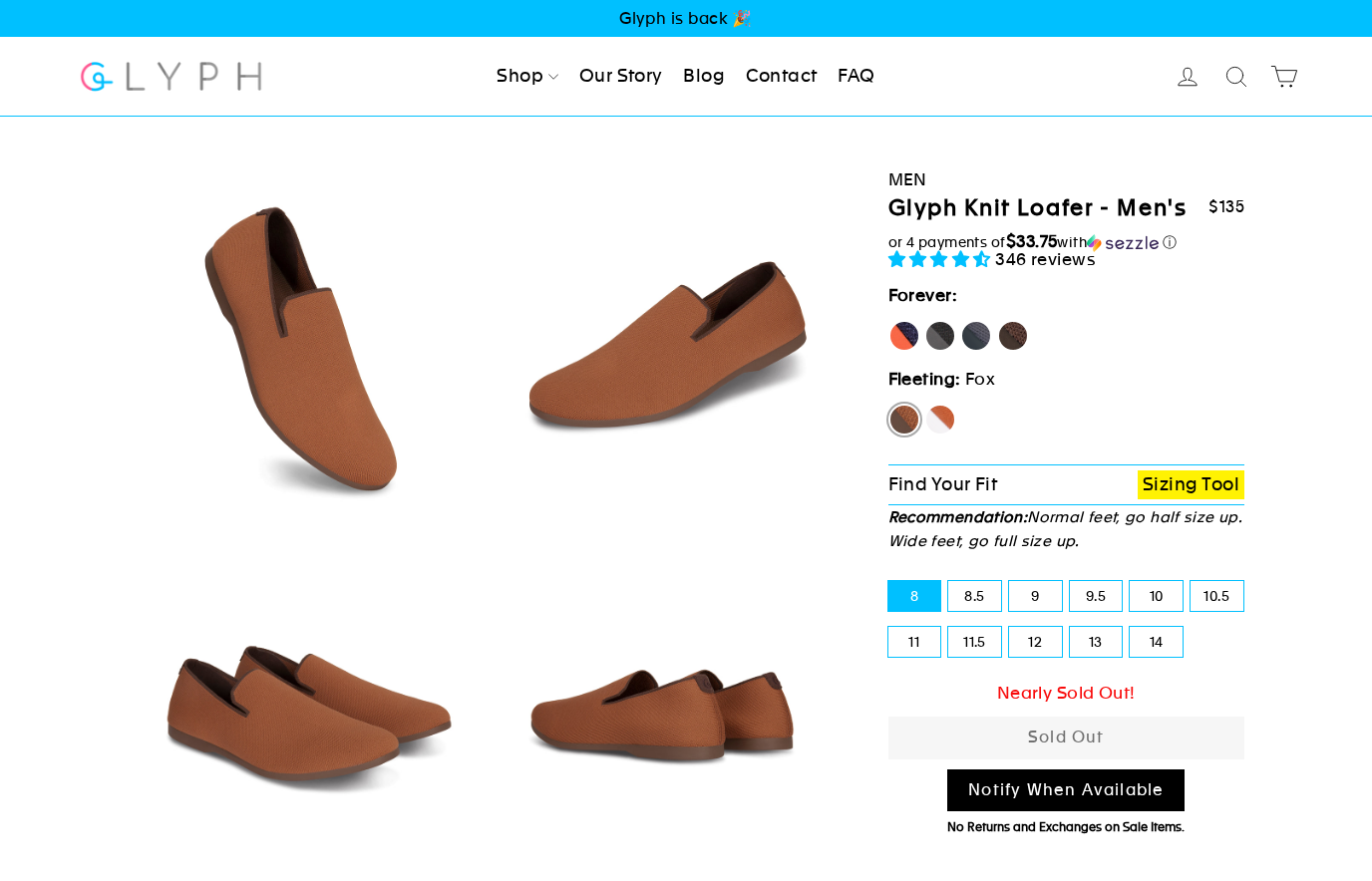 click on "Fox" at bounding box center (940, 420) 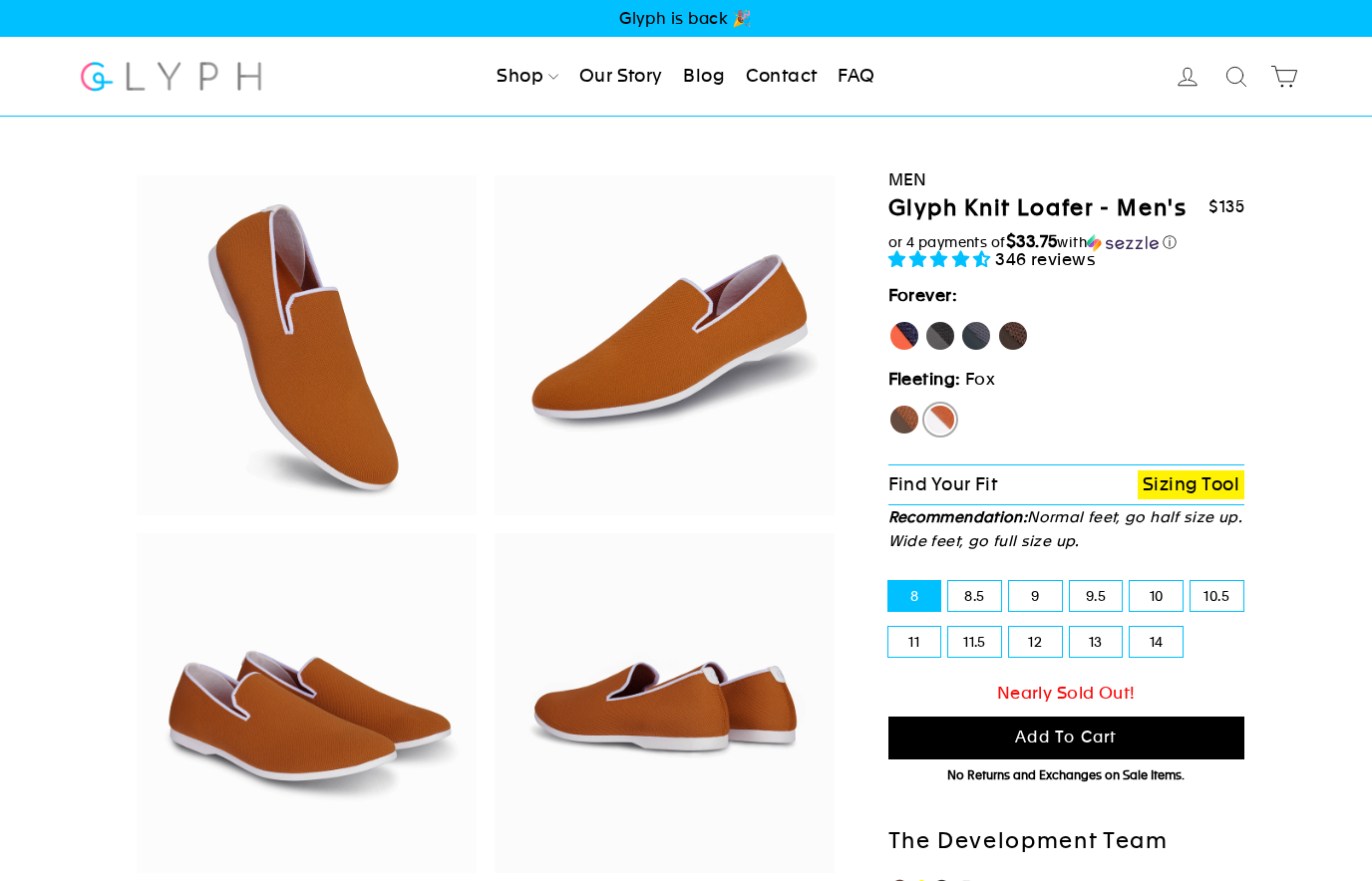 click on "Hawk" at bounding box center (904, 420) 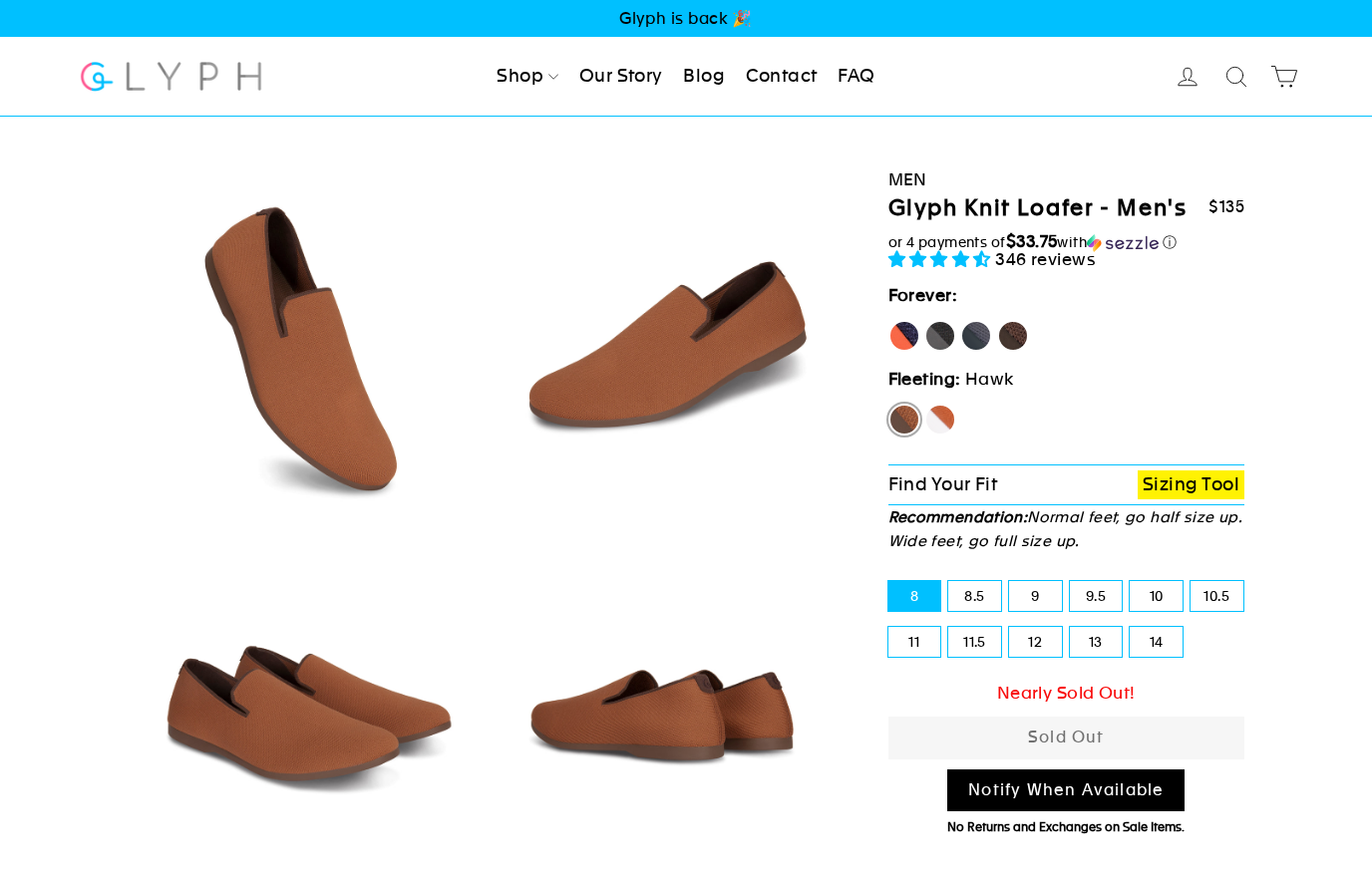click on "Mustang" at bounding box center [1013, 336] 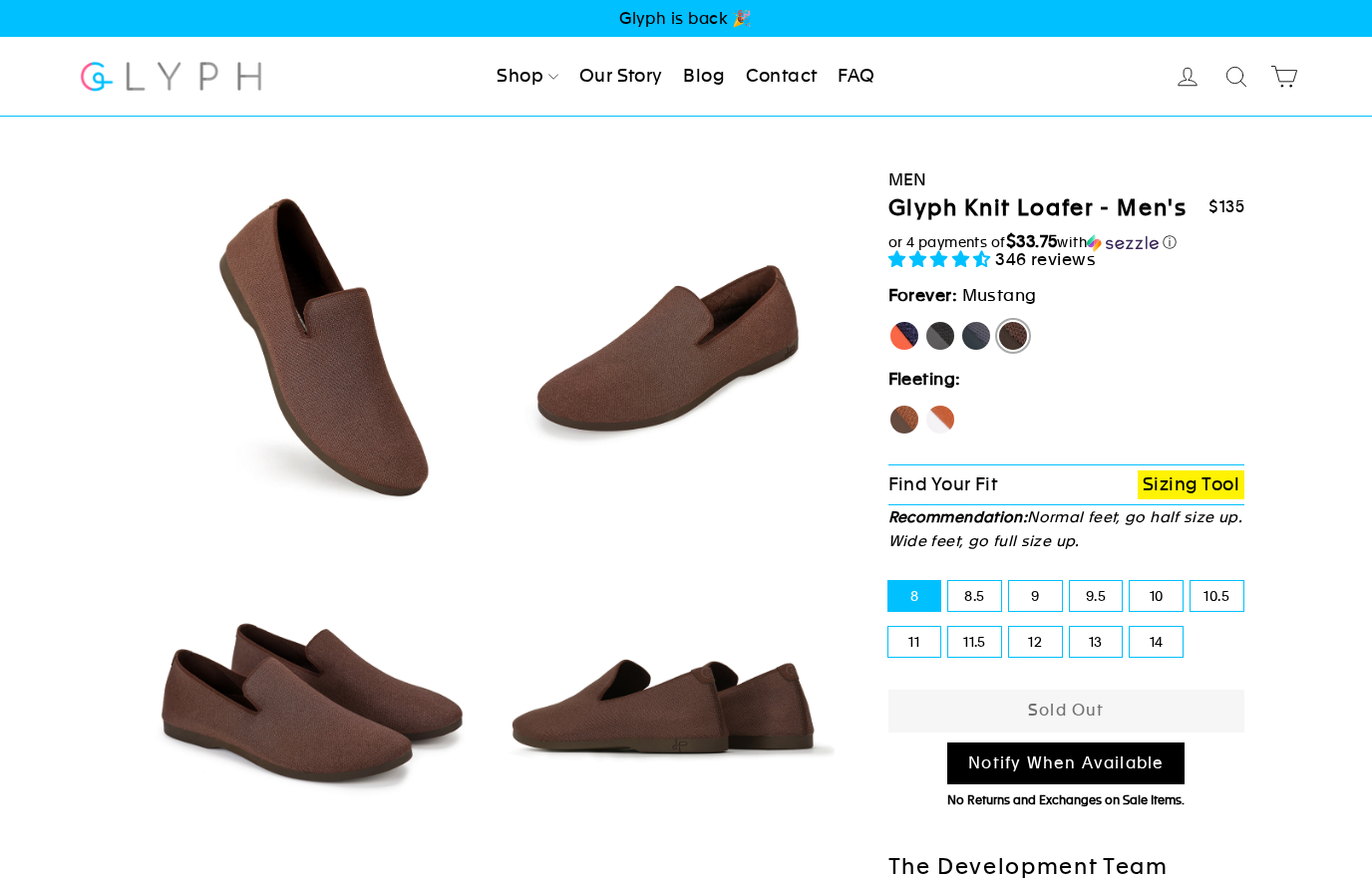 click on "12" at bounding box center (1035, 642) 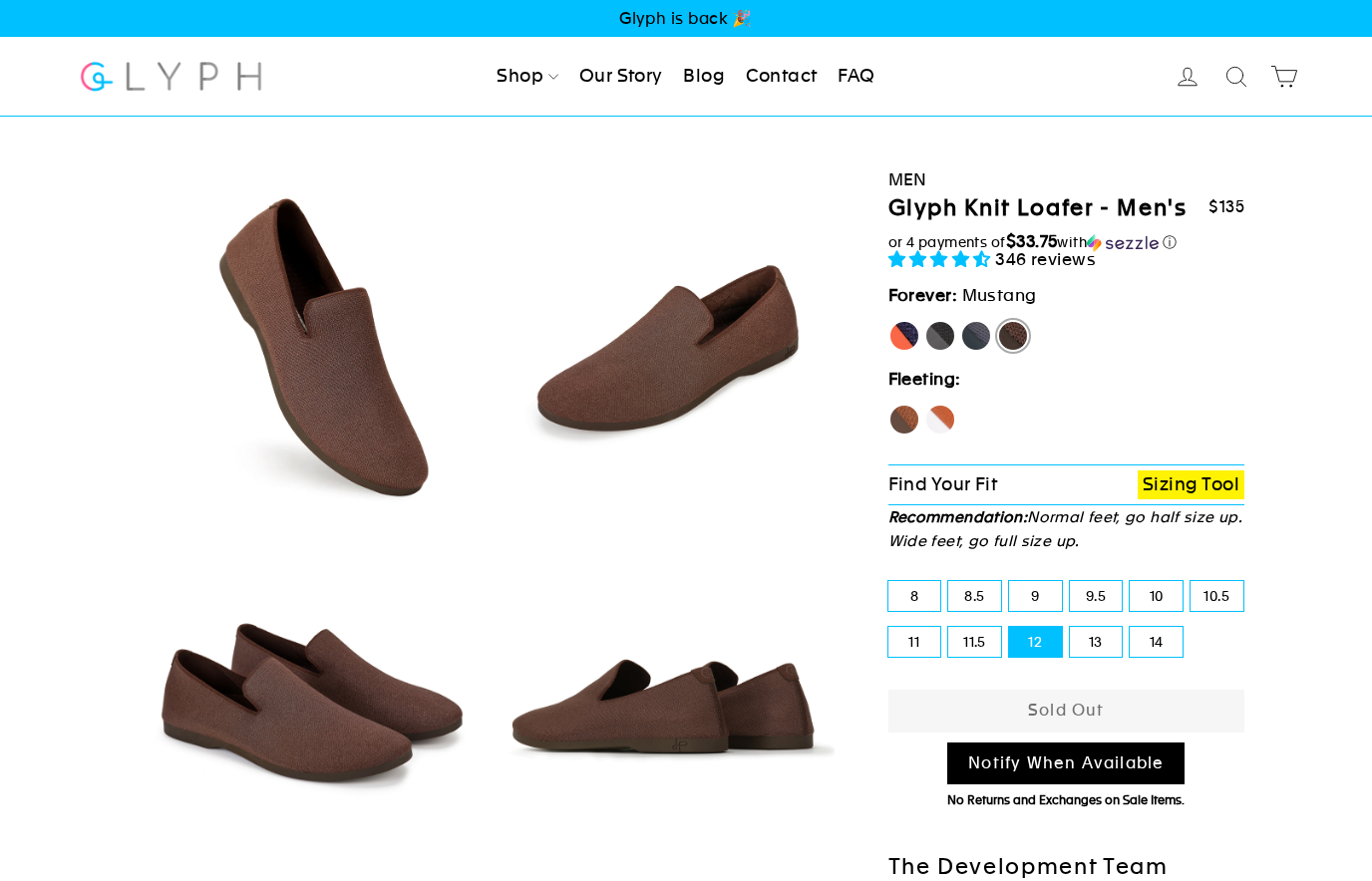 click on "13" at bounding box center [1096, 642] 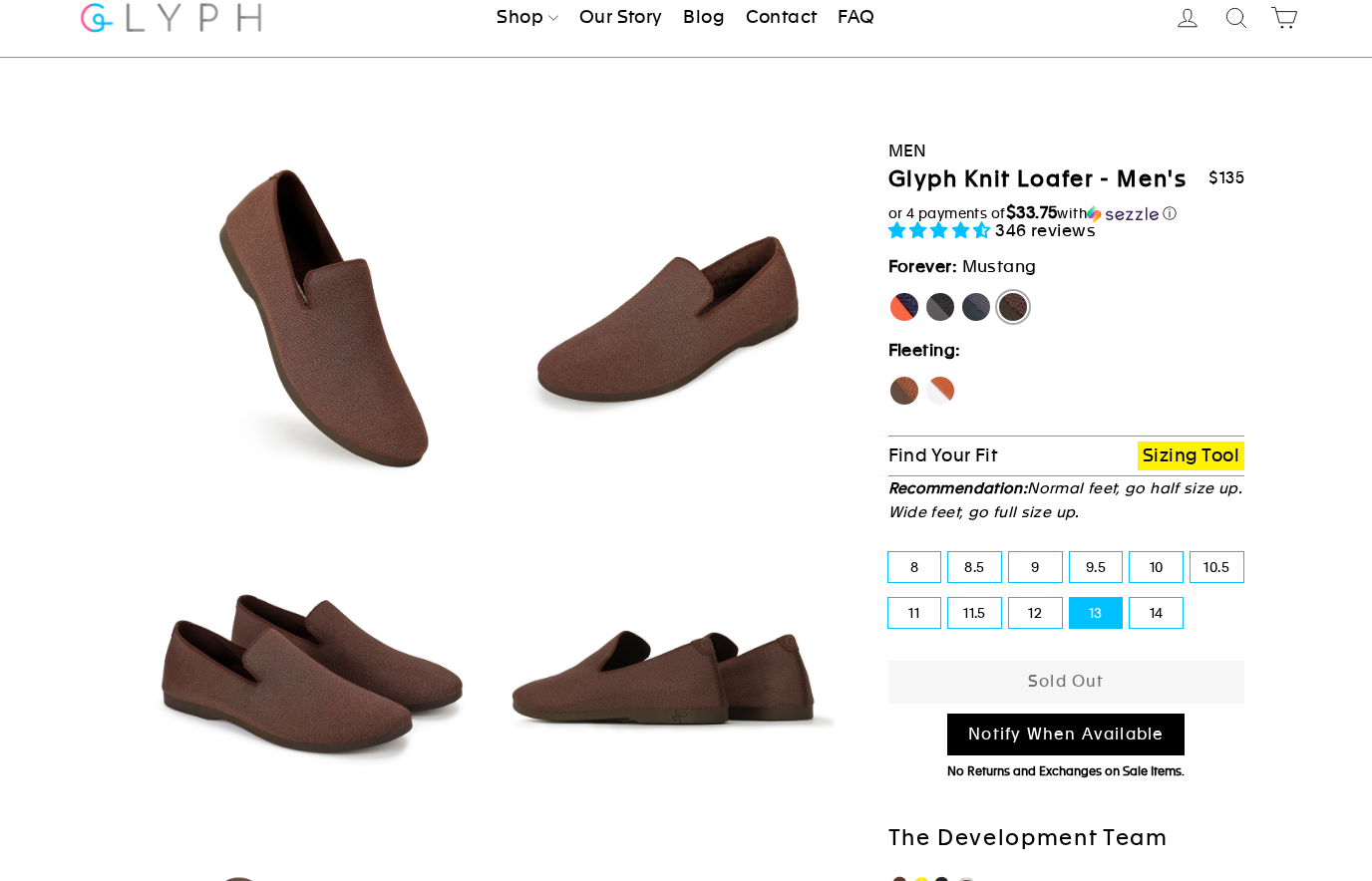 scroll, scrollTop: 0, scrollLeft: 0, axis: both 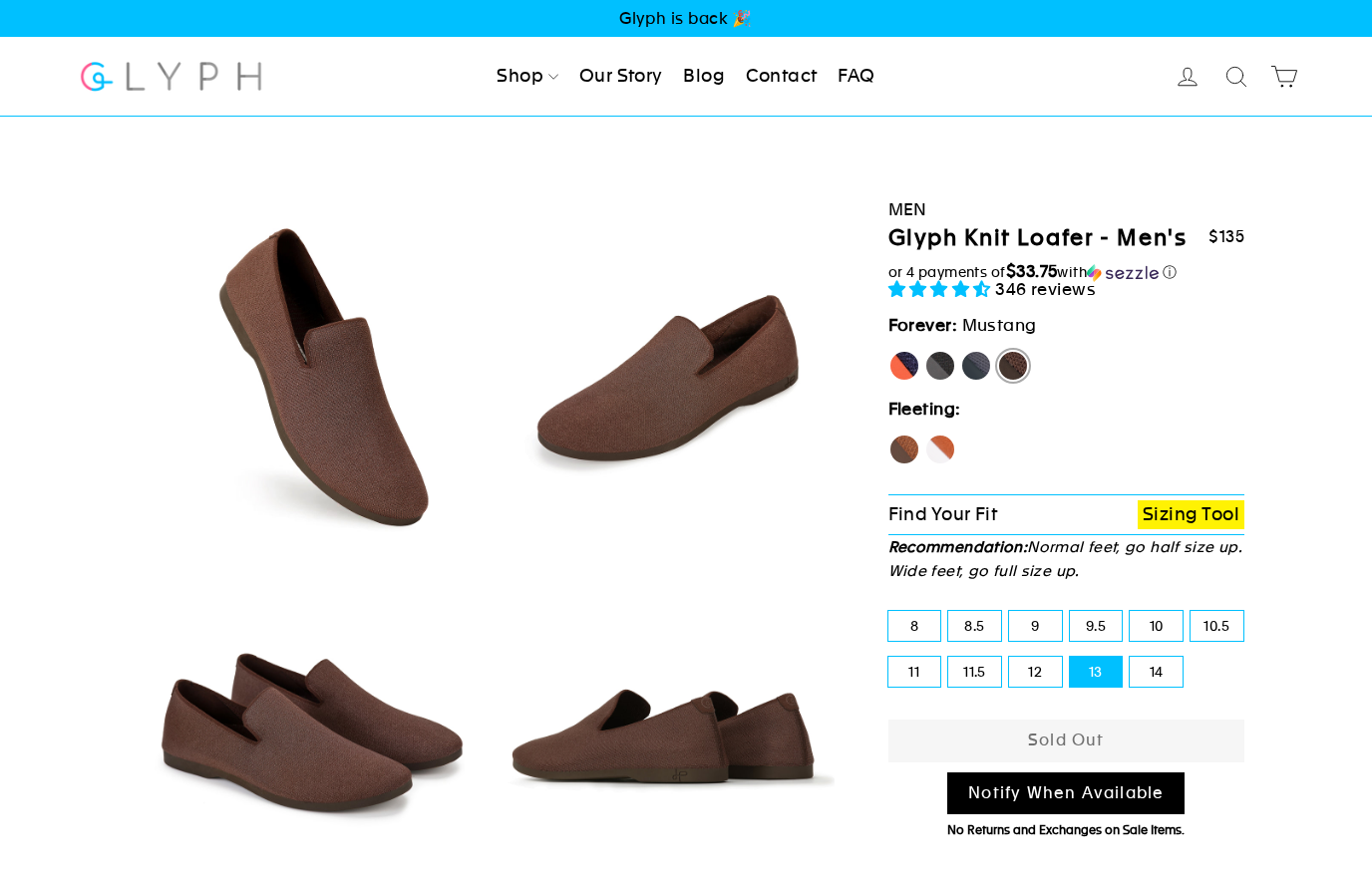 click on "Panther" at bounding box center (940, 366) 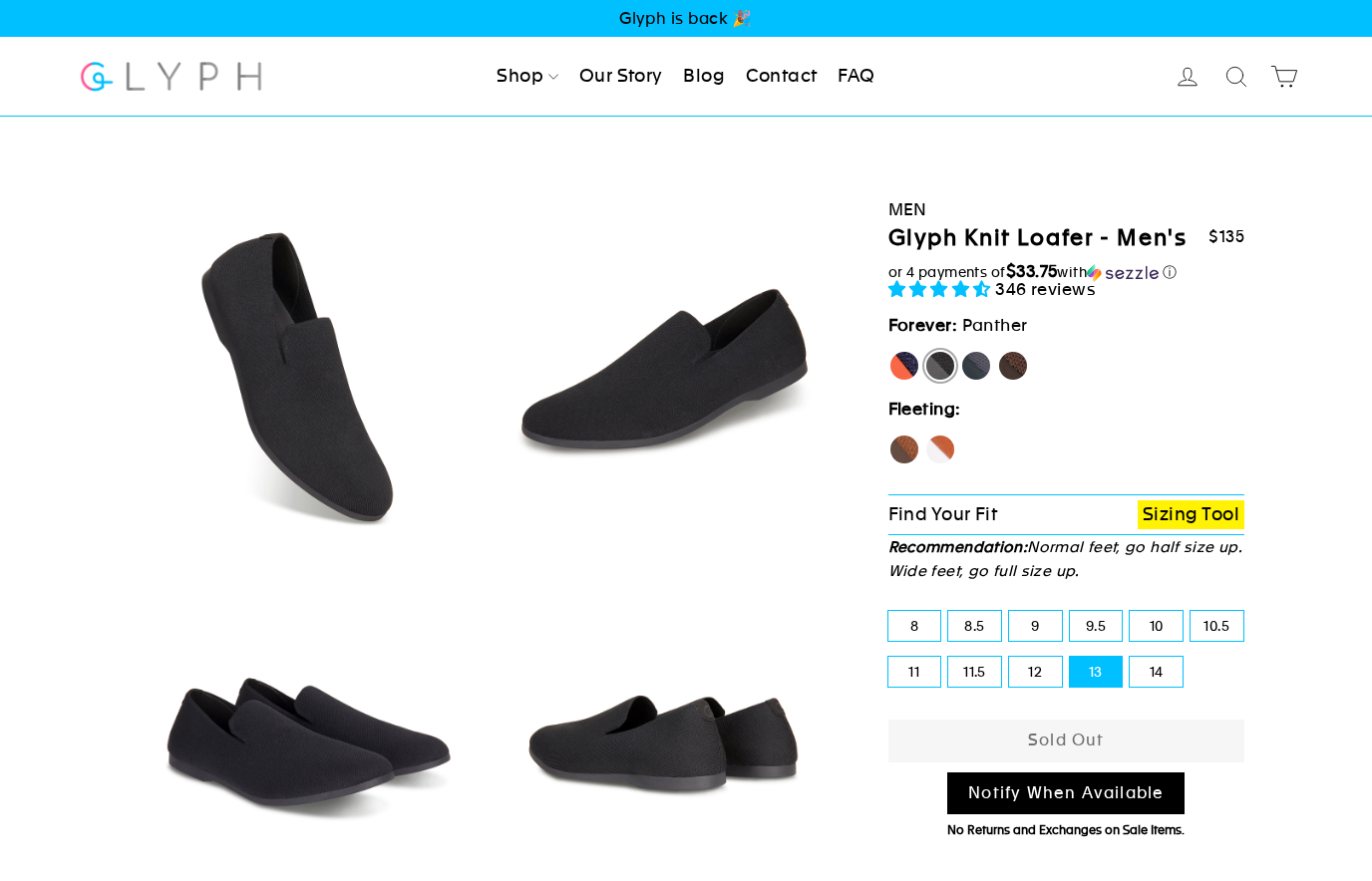 click on "12" at bounding box center (1035, 672) 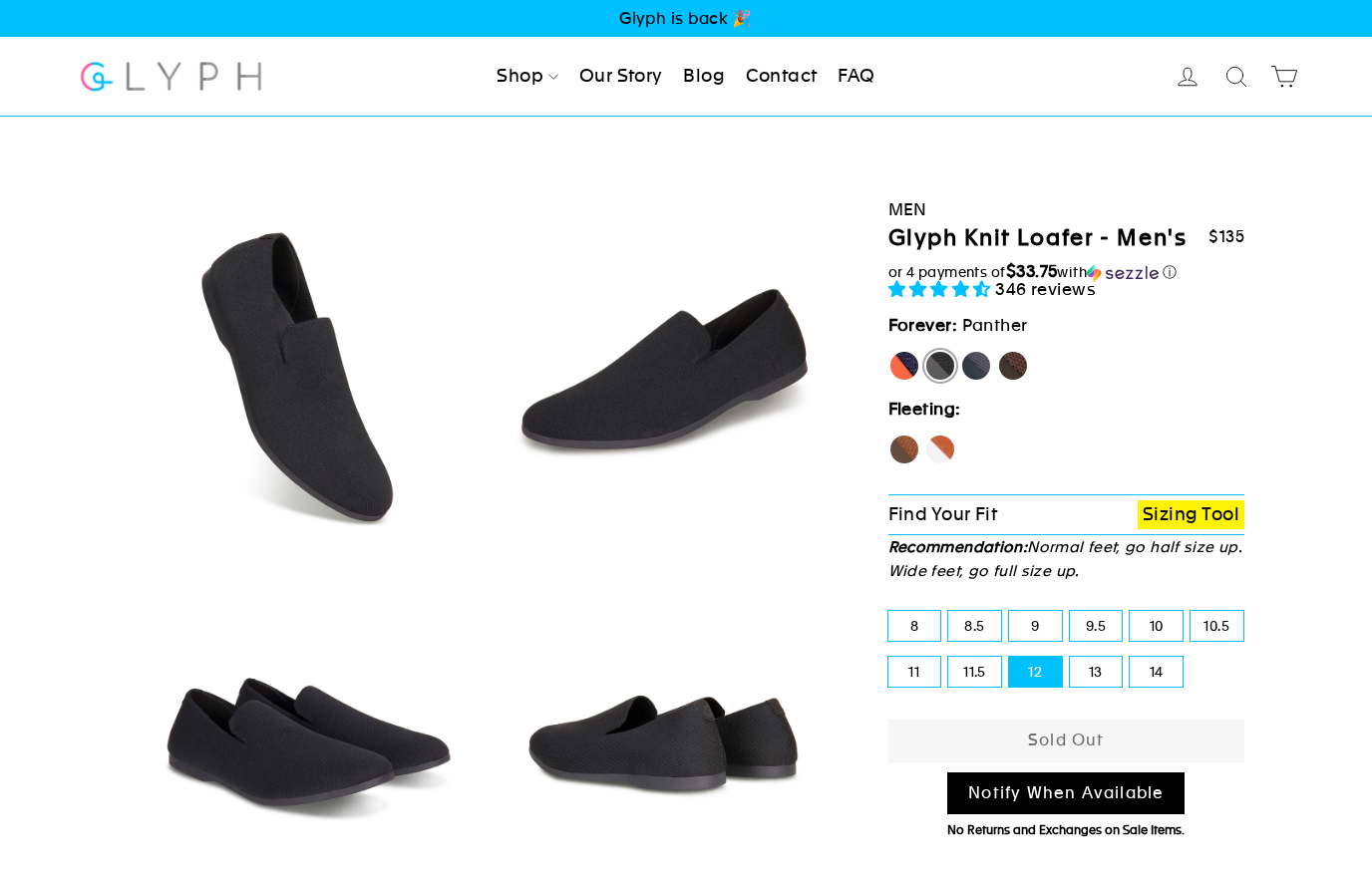 click on "13" at bounding box center [1096, 672] 